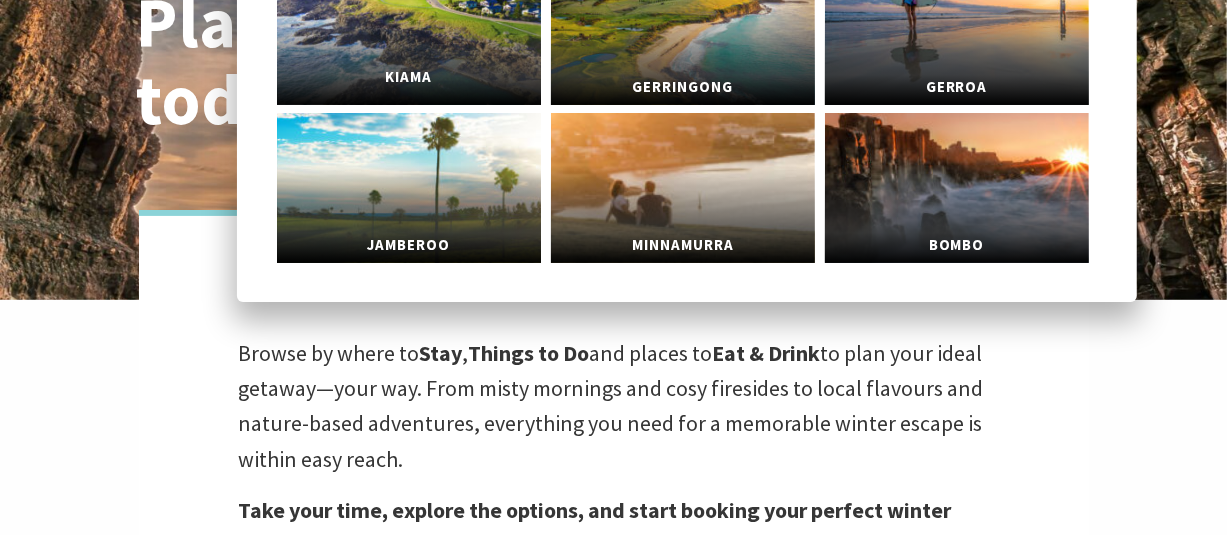 scroll, scrollTop: 0, scrollLeft: 0, axis: both 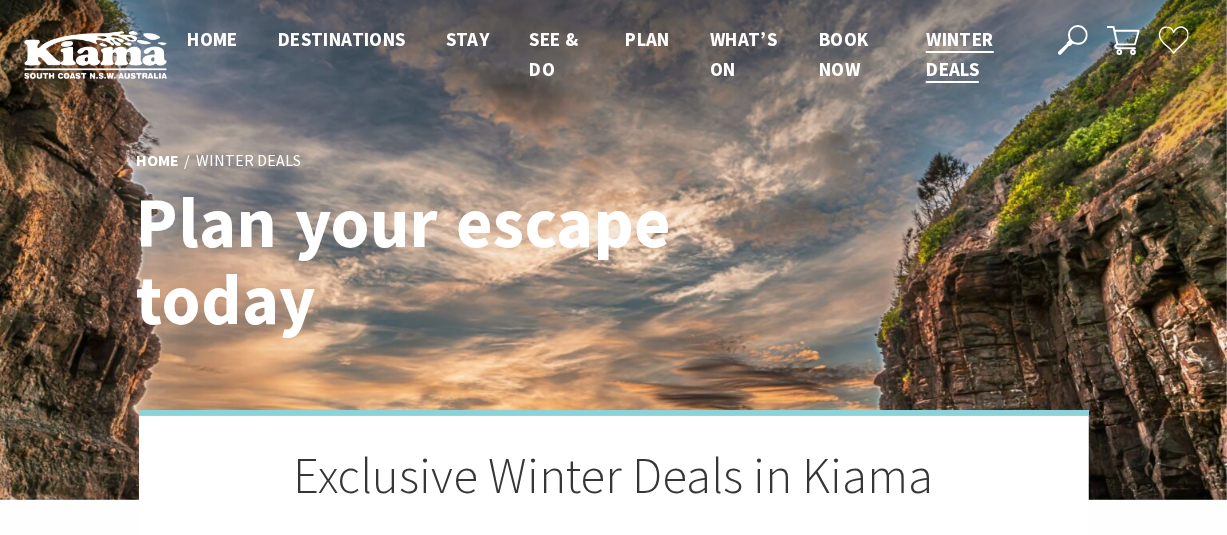 click on "Home
Winter Deals
Plan your escape today
Exclusive Winter Deals in Kiama
Browse by where to  Stay ,  Things to Do  and places to  Eat & Drink  to plan your ideal getaway—your way. From misty mornings and cosy firesides to local flavours and nature-based adventures, everything you need for a memorable winter escape is within easy reach.
Take your time, explore the options, and start booking your perfect winter visit to Kiama and its beautiful surrounds today!" at bounding box center [613, 426] 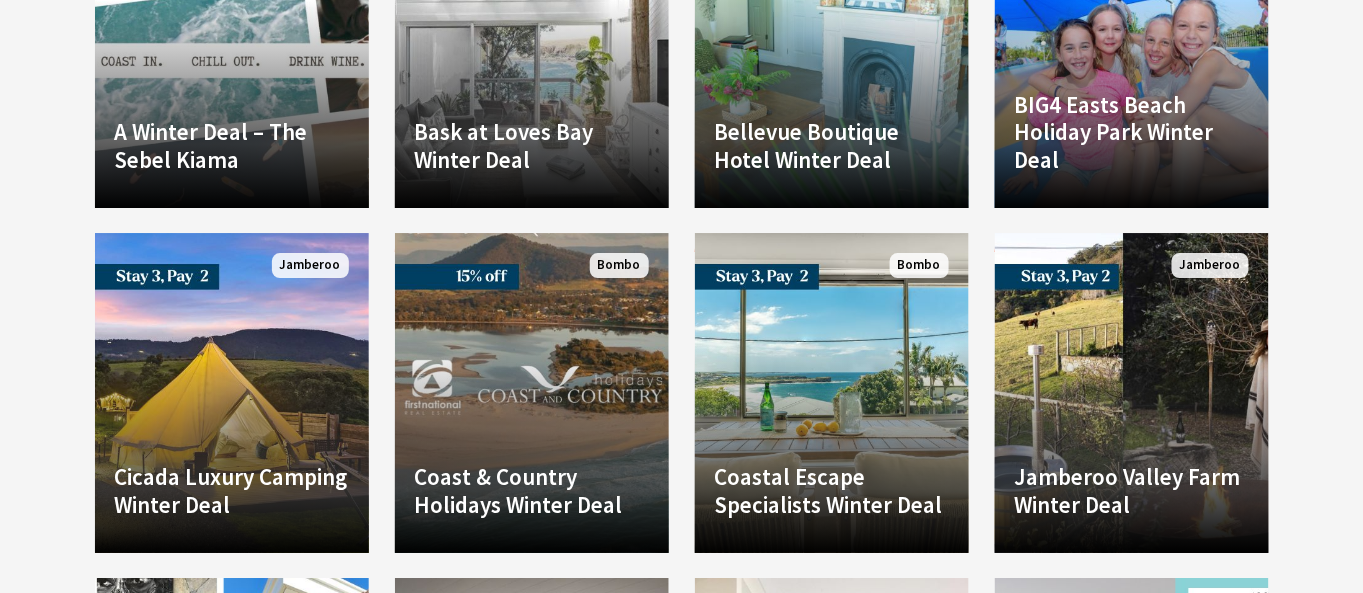 scroll, scrollTop: 3972, scrollLeft: 0, axis: vertical 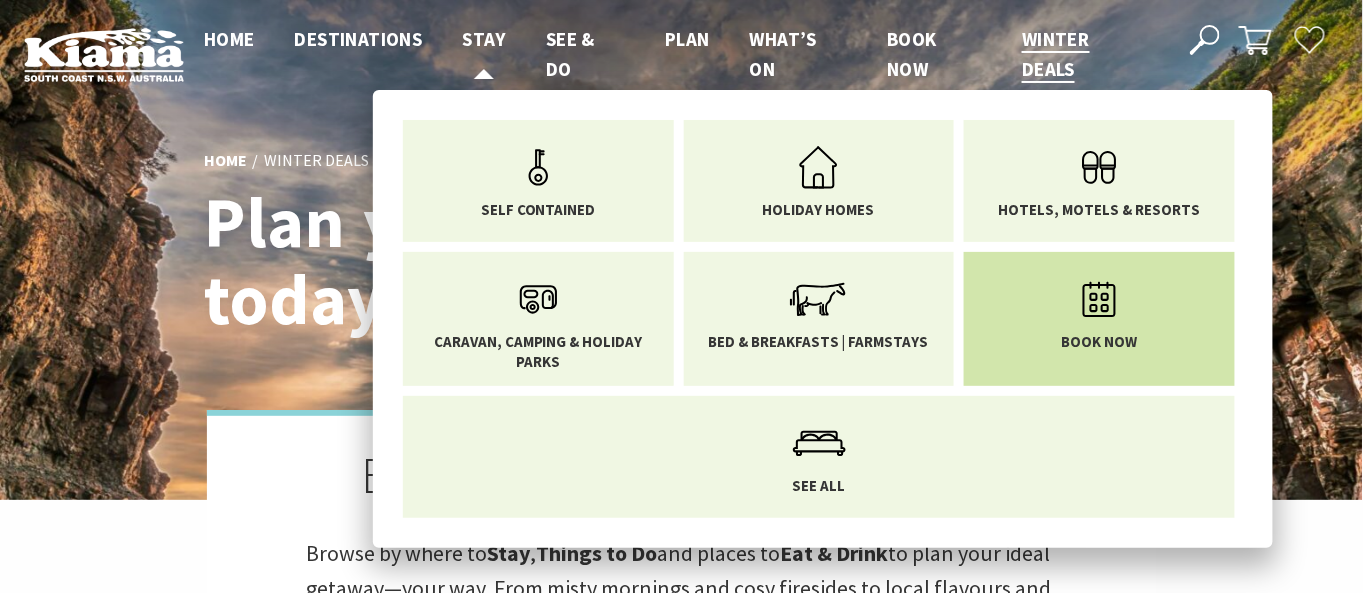 click 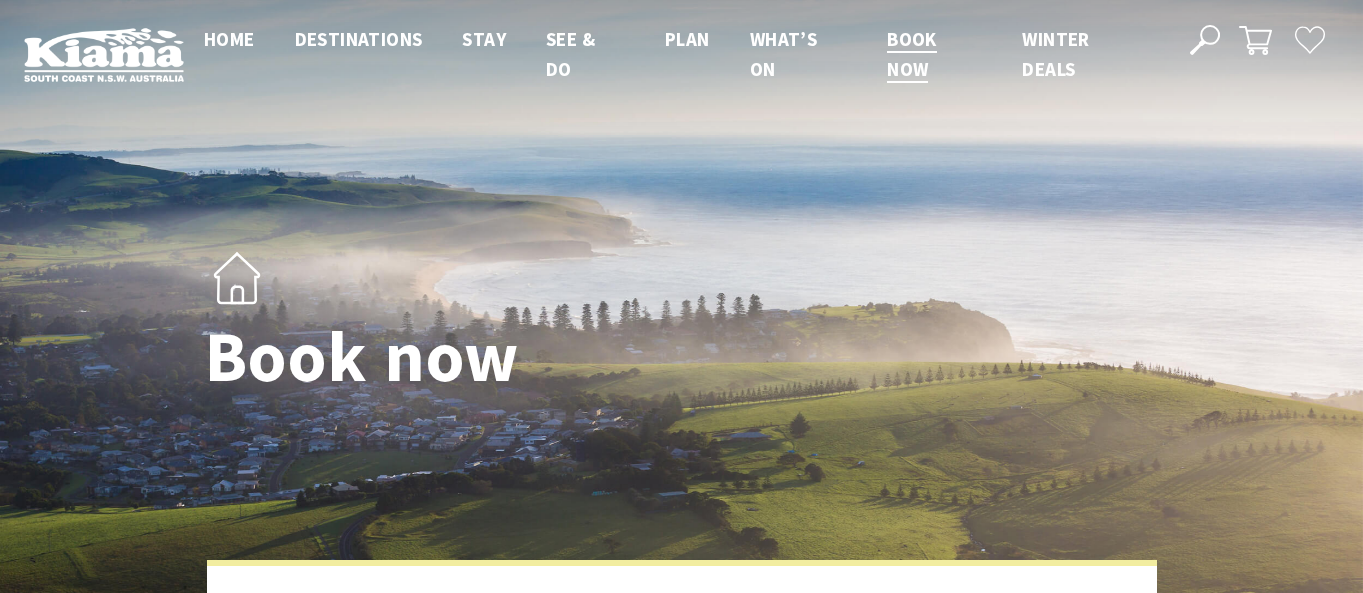 scroll, scrollTop: 0, scrollLeft: 0, axis: both 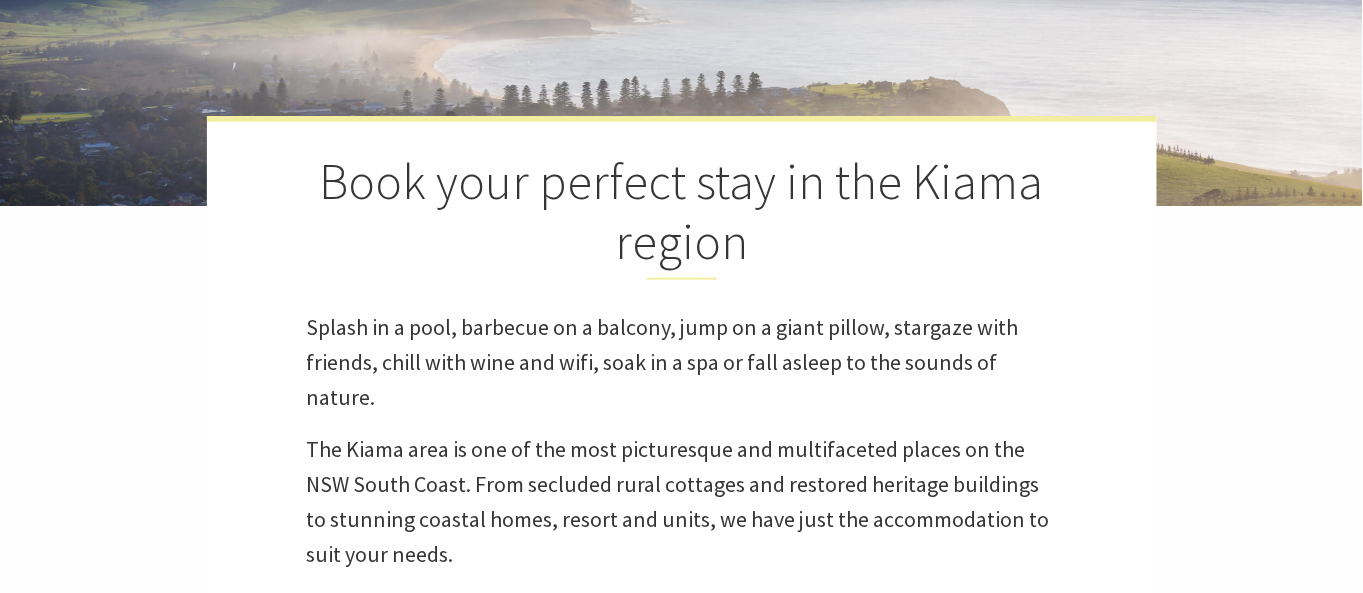 select on "3" 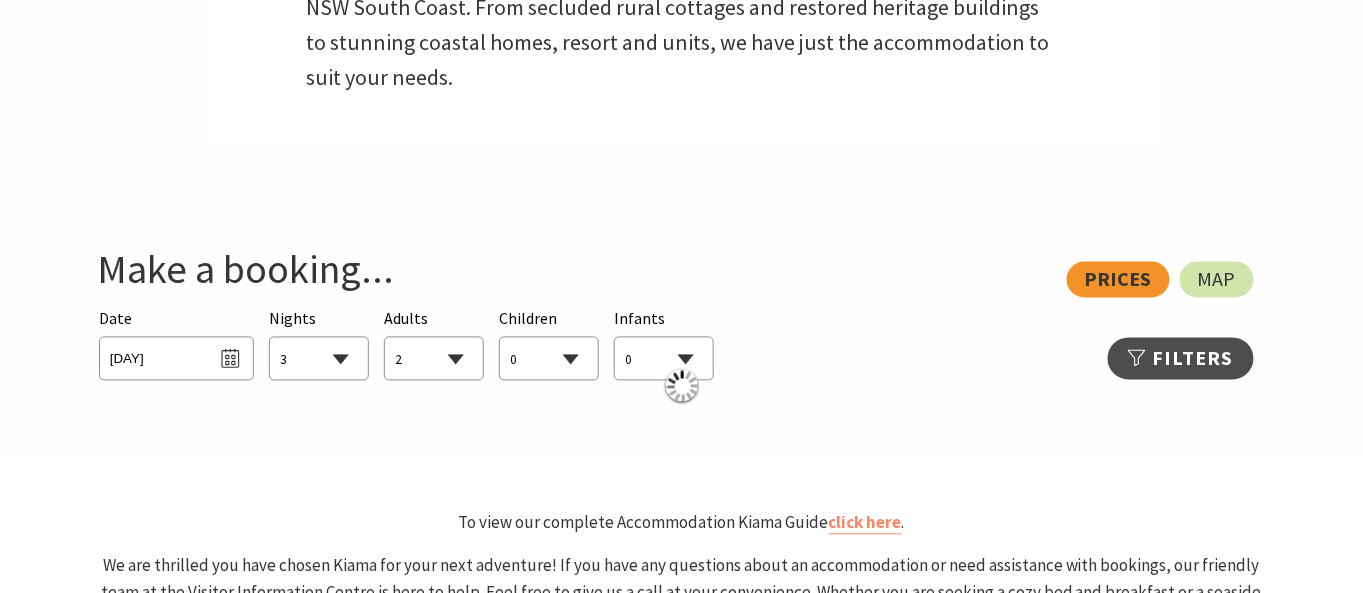 scroll, scrollTop: 1000, scrollLeft: 0, axis: vertical 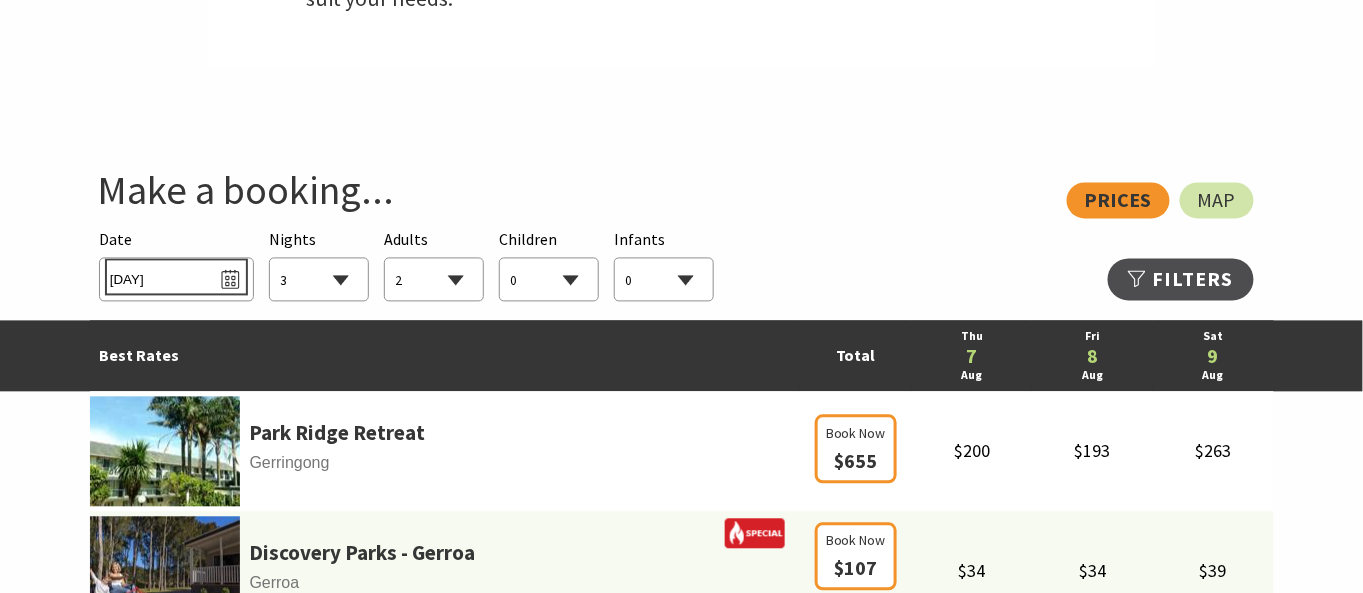 click on "Thu 07/08/2025" at bounding box center (176, 277) 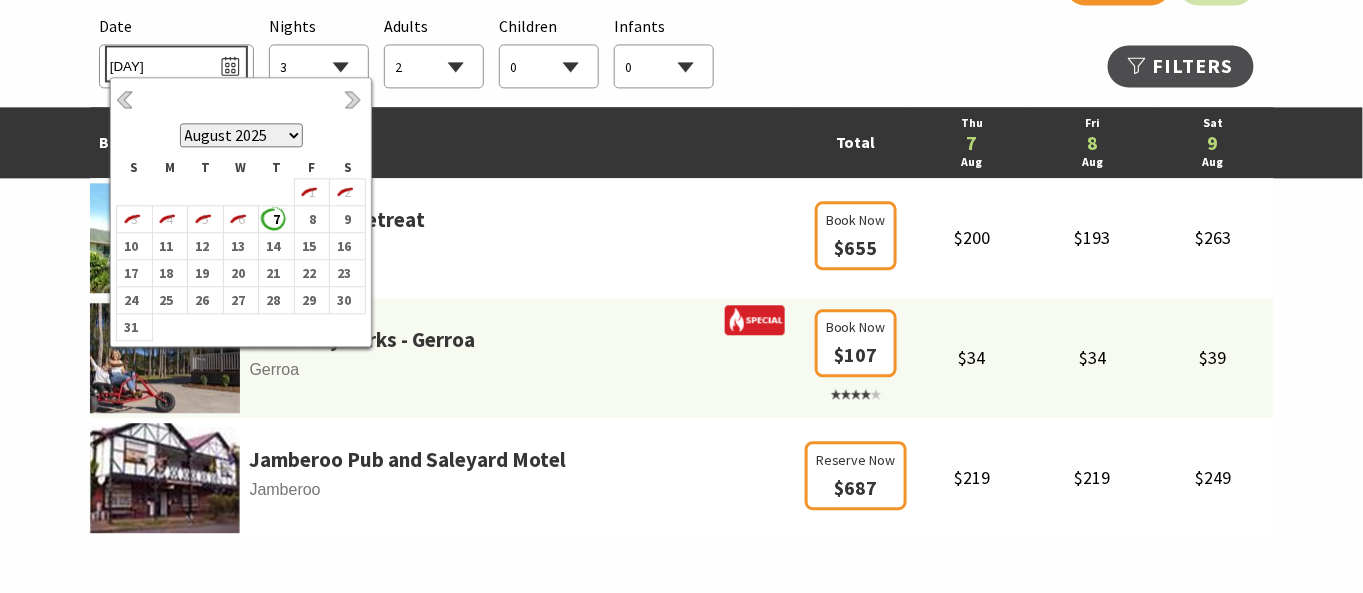 scroll, scrollTop: 1222, scrollLeft: 0, axis: vertical 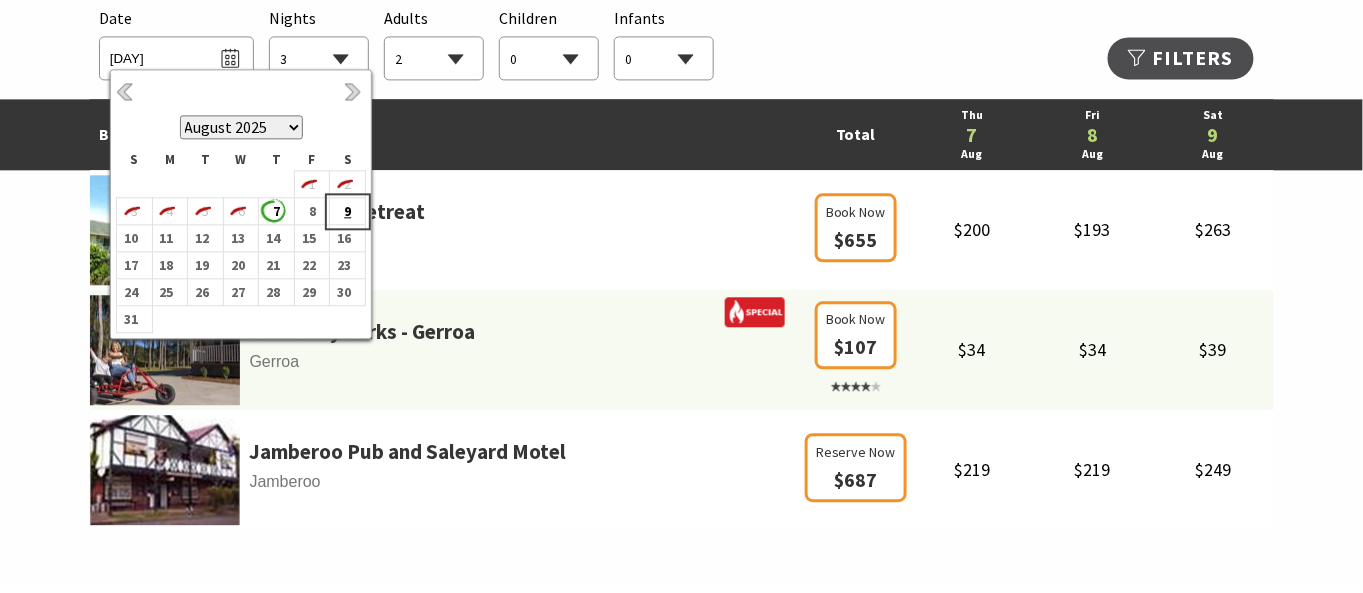 click on "9" at bounding box center (343, 211) 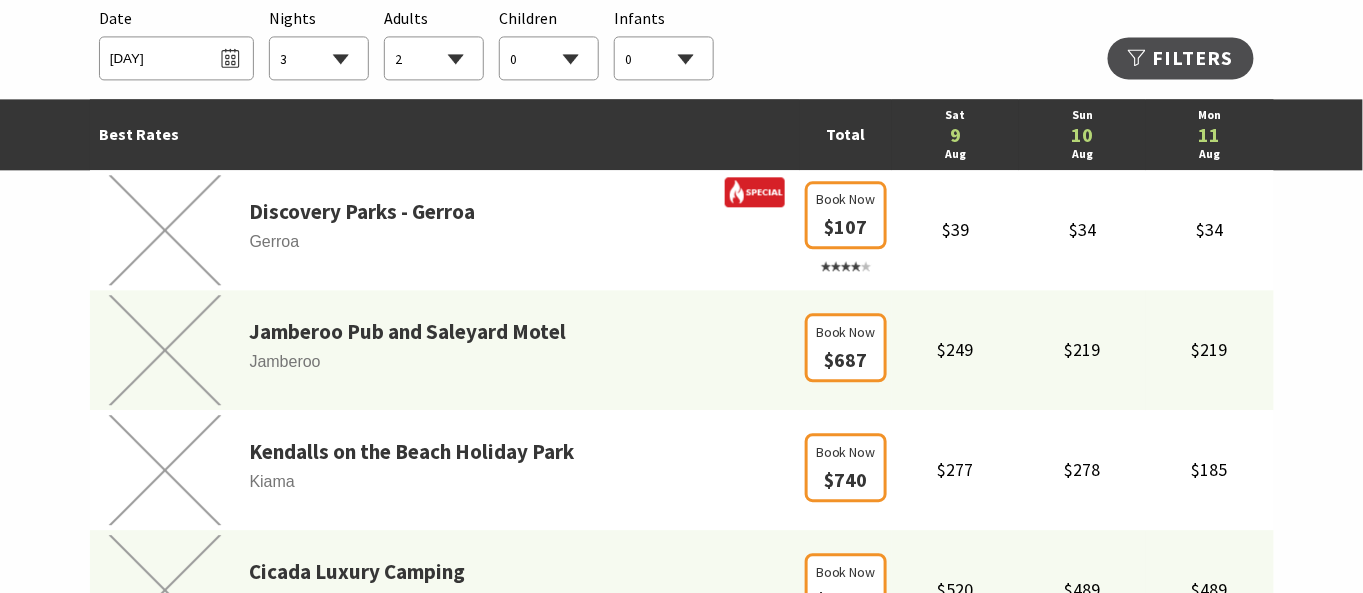 click on "1 2 3 4 5 6 7 8 9 10 11 12 13 14 15 16 17 18 19 20 21 22 23 24 25 26 27 28 29 30" at bounding box center (319, 59) 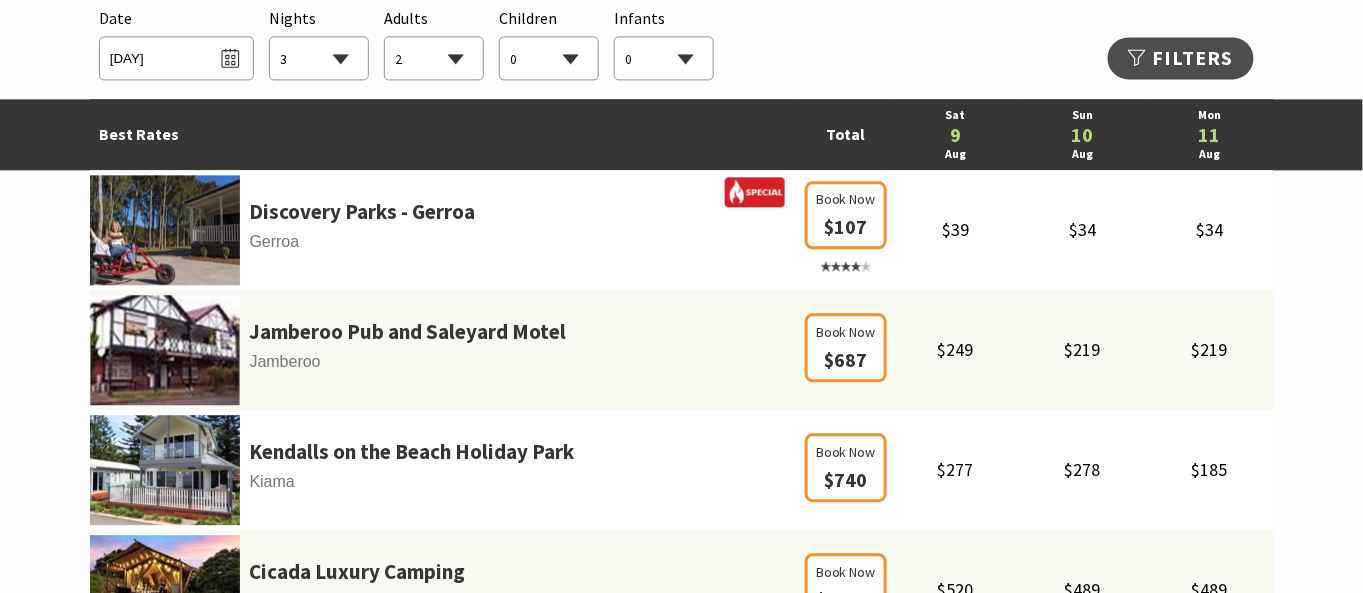 select on "1" 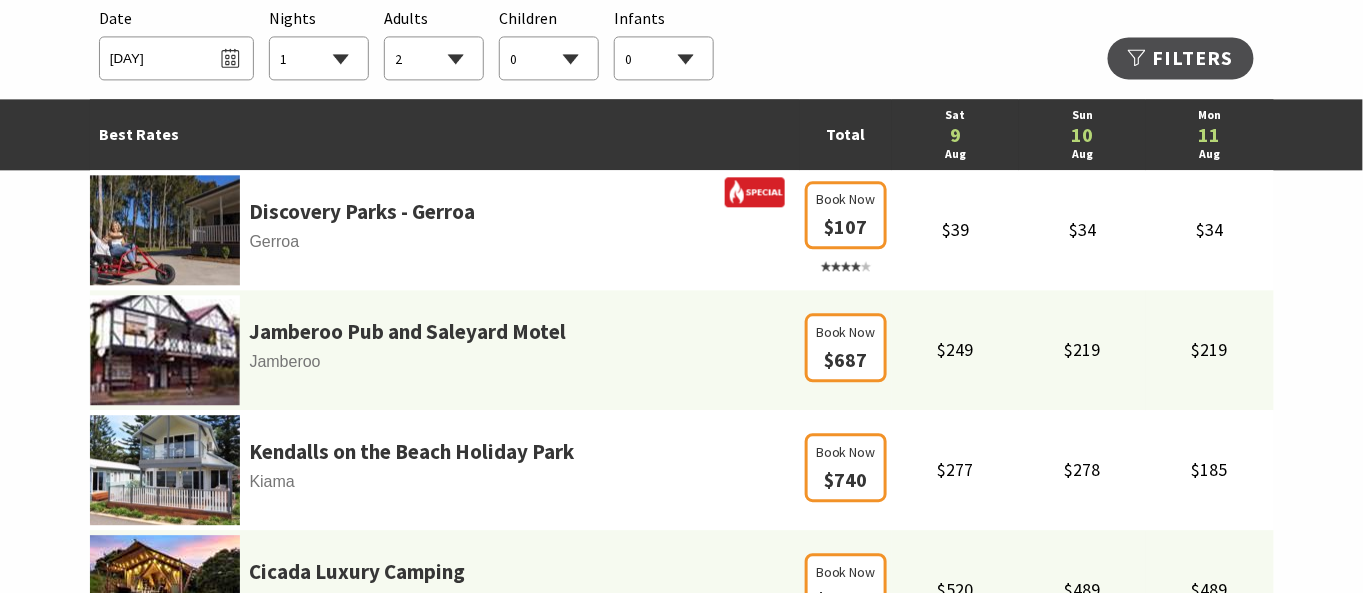 click on "1 2 3 4 5 6 7 8 9 10 11 12 13 14 15 16 17 18 19 20 21 22 23 24 25 26 27 28 29 30" at bounding box center (319, 59) 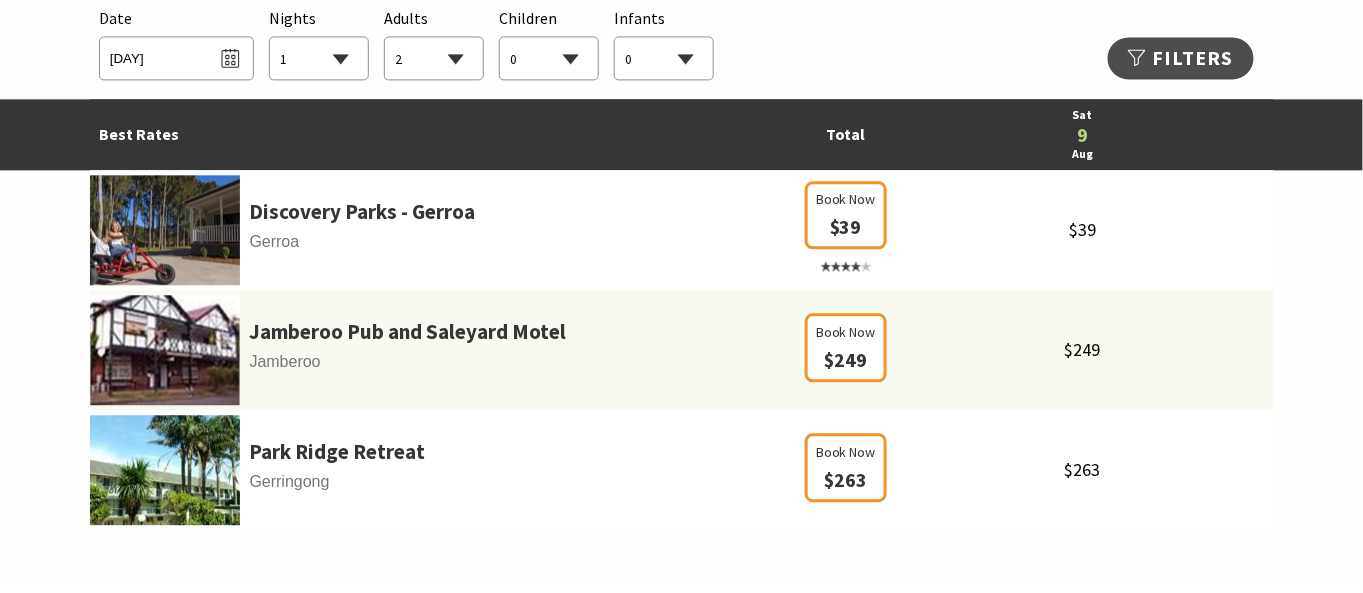 click on "0 1 2 3 4 5 6 7 8 9 10 11 12 13 14 15 16 17 18 19 20 21 22 23 24 25 26 27 28 29 30 31 32 33 34 35 36 37 38 39 40 41 42 43 44 45 46 47 48 49 50 51 52 53 54 55 56 57 58 59 60 61 62 63 64 65 66 67 68 69 70 71 72 73 74 75 76 77 78 79 80 81 82 83 84 85 86 87 88 89 90 91 92 93 94 95 96 97 98 99 100 101 102 103 104 105 106 107 108 109 110 111 112 113 114 115 116 117 118 119 120 121 122 123 124 125 126 127 128 129 130 131 132 133 134 135 136 137 138 139 140 141 142 143 144 145 146 147 148 149 150 151 152 153 154 155 156 157 158 159 160 161 162 163 164 165 166 167 168 169 170 171 172 173 174 175 176 177 178 179 180 181 182 183 184 185 186 187 188 189 190 191 192 193 194 195 196 197 198 199 200 201 202 203 204 205 206 207 208 209 210 211 212 213 214 215 216 217 218 219 220 221 222 223 224 225 226 227 228 229 230 231 232 233 234 235 236 237 238 239 240 241 242 243 244 245 246 247 248 249 250" at bounding box center [549, 59] 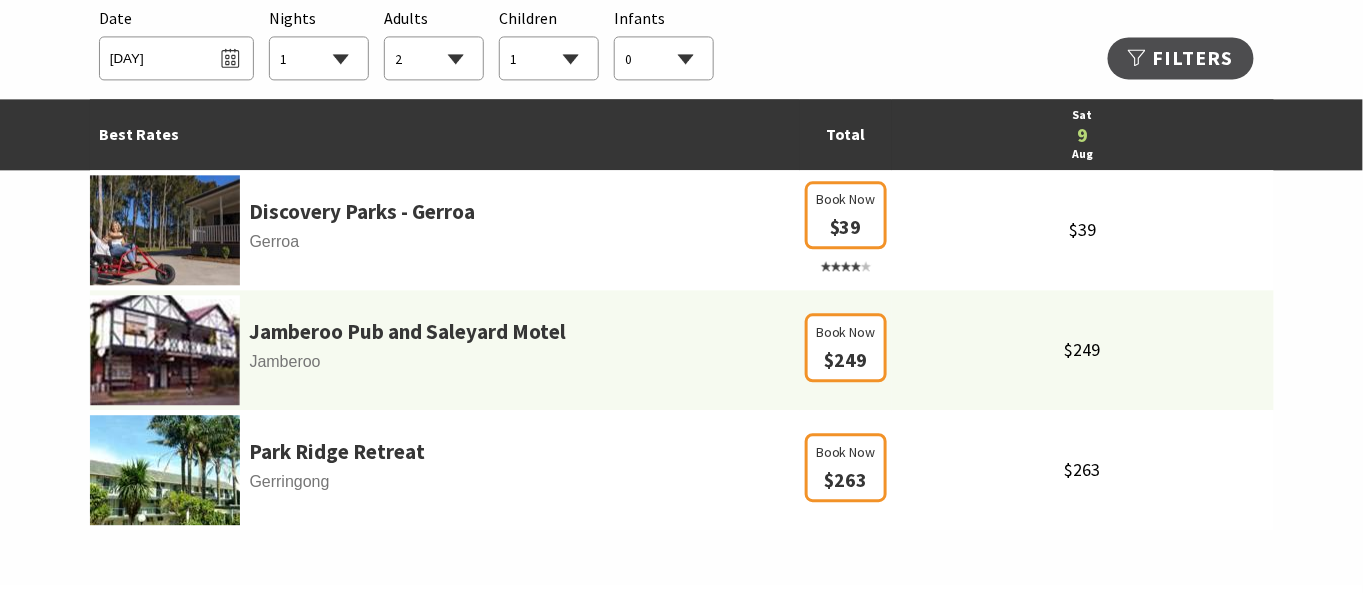 click on "0 1 2 3 4 5 6 7 8 9 10 11 12 13 14 15 16 17 18 19 20 21 22 23 24 25 26 27 28 29 30 31 32 33 34 35 36 37 38 39 40 41 42 43 44 45 46 47 48 49 50 51 52 53 54 55 56 57 58 59 60 61 62 63 64 65 66 67 68 69 70 71 72 73 74 75 76 77 78 79 80 81 82 83 84 85 86 87 88 89 90 91 92 93 94 95 96 97 98 99 100 101 102 103 104 105 106 107 108 109 110 111 112 113 114 115 116 117 118 119 120 121 122 123 124 125 126 127 128 129 130 131 132 133 134 135 136 137 138 139 140 141 142 143 144 145 146 147 148 149 150 151 152 153 154 155 156 157 158 159 160 161 162 163 164 165 166 167 168 169 170 171 172 173 174 175 176 177 178 179 180 181 182 183 184 185 186 187 188 189 190 191 192 193 194 195 196 197 198 199 200 201 202 203 204 205 206 207 208 209 210 211 212 213 214 215 216 217 218 219 220 221 222 223 224 225 226 227 228 229 230 231 232 233 234 235 236 237 238 239 240 241 242 243 244 245 246 247 248 249 250" at bounding box center [549, 59] 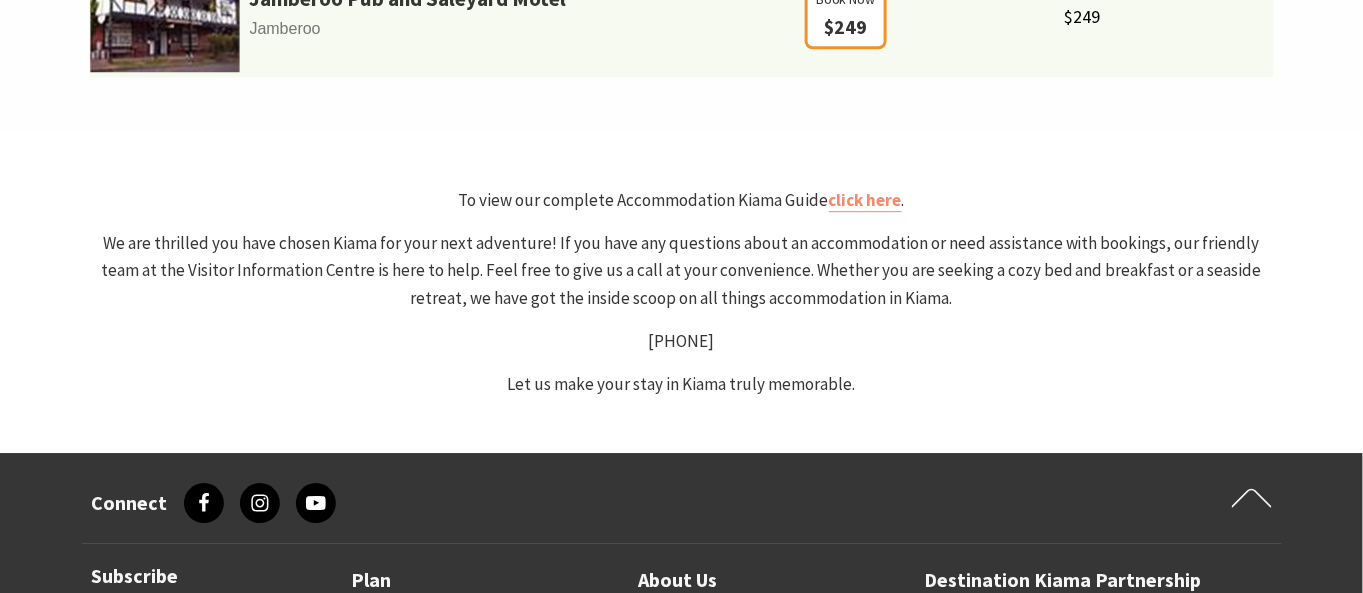 scroll, scrollTop: 1666, scrollLeft: 0, axis: vertical 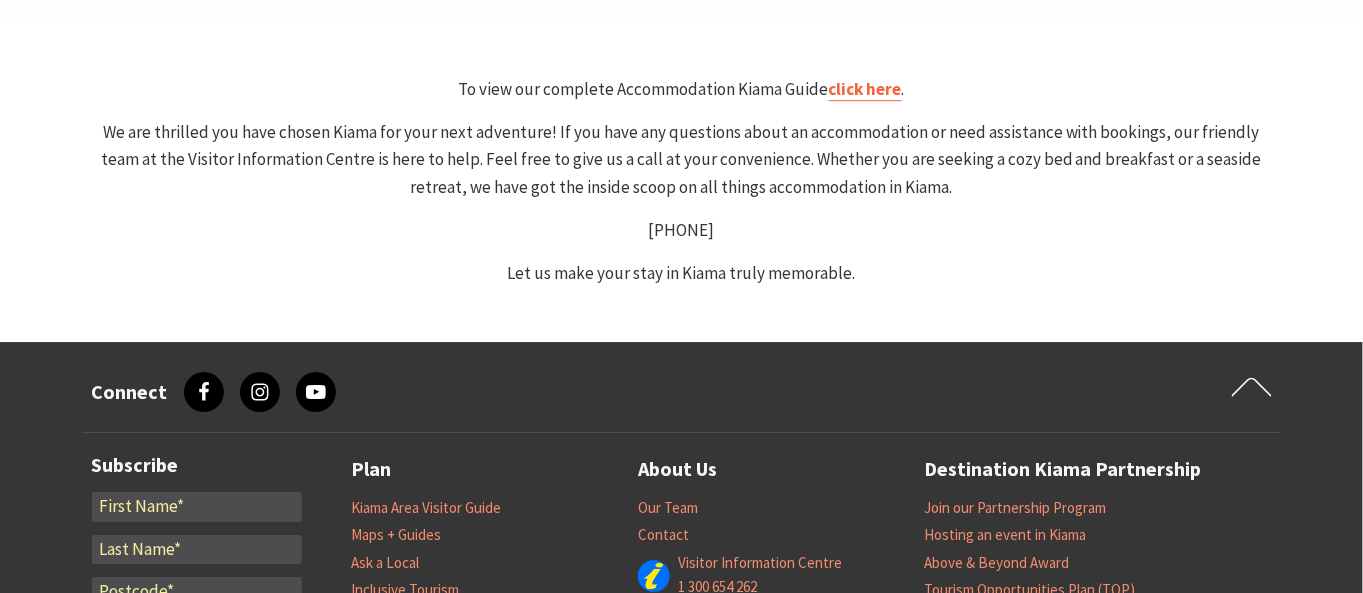 click on "click here" at bounding box center (865, 89) 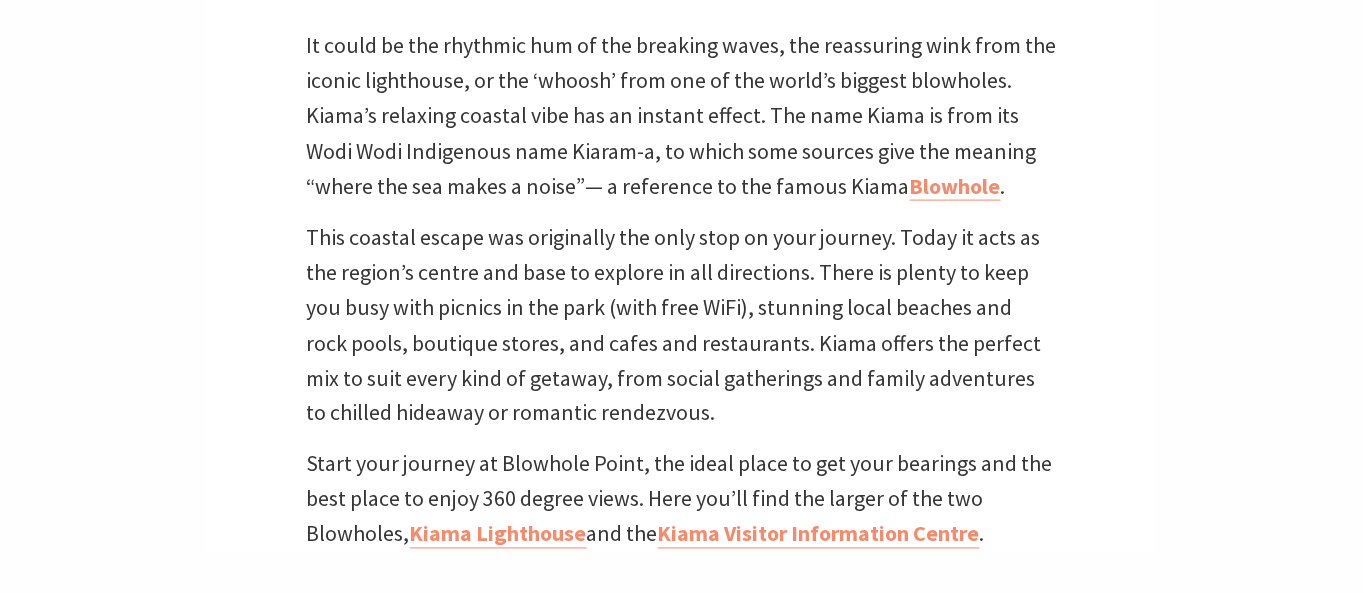scroll, scrollTop: 444, scrollLeft: 0, axis: vertical 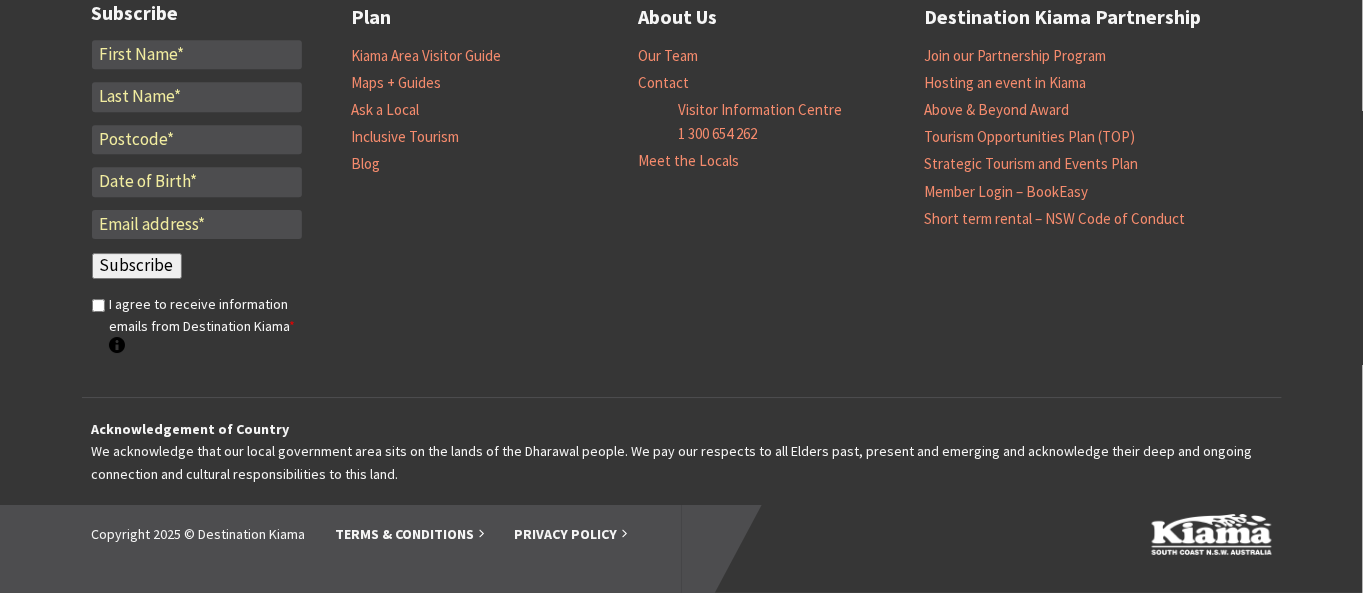 select on "2" 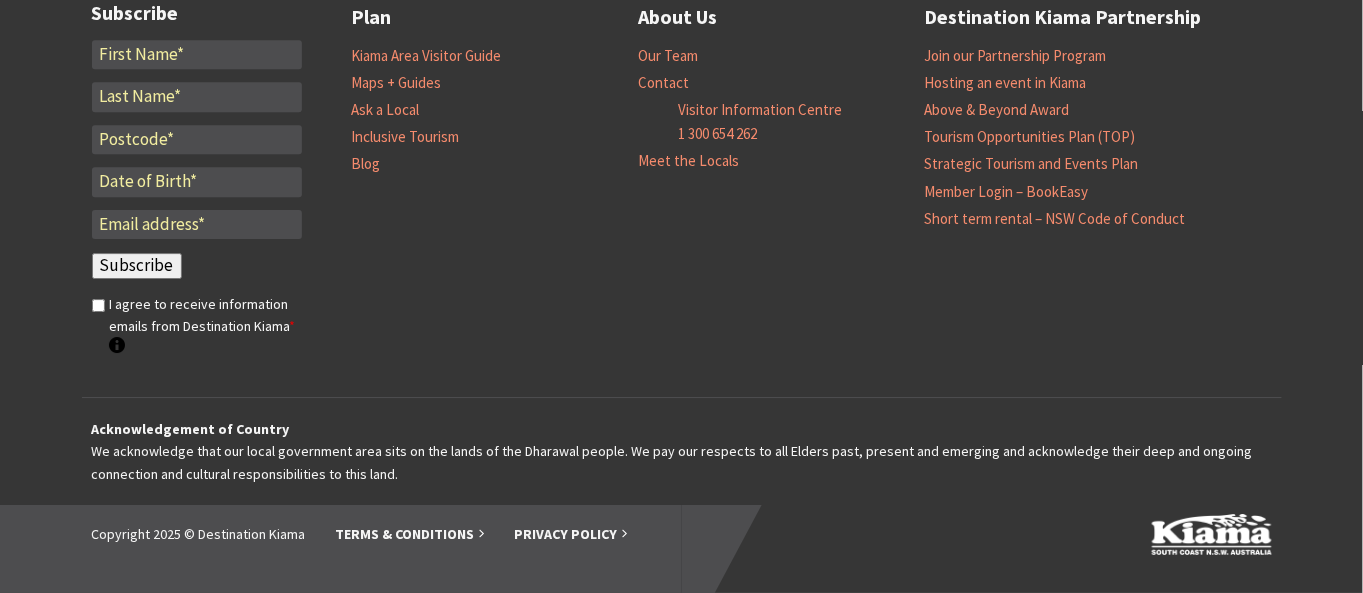 select on "1" 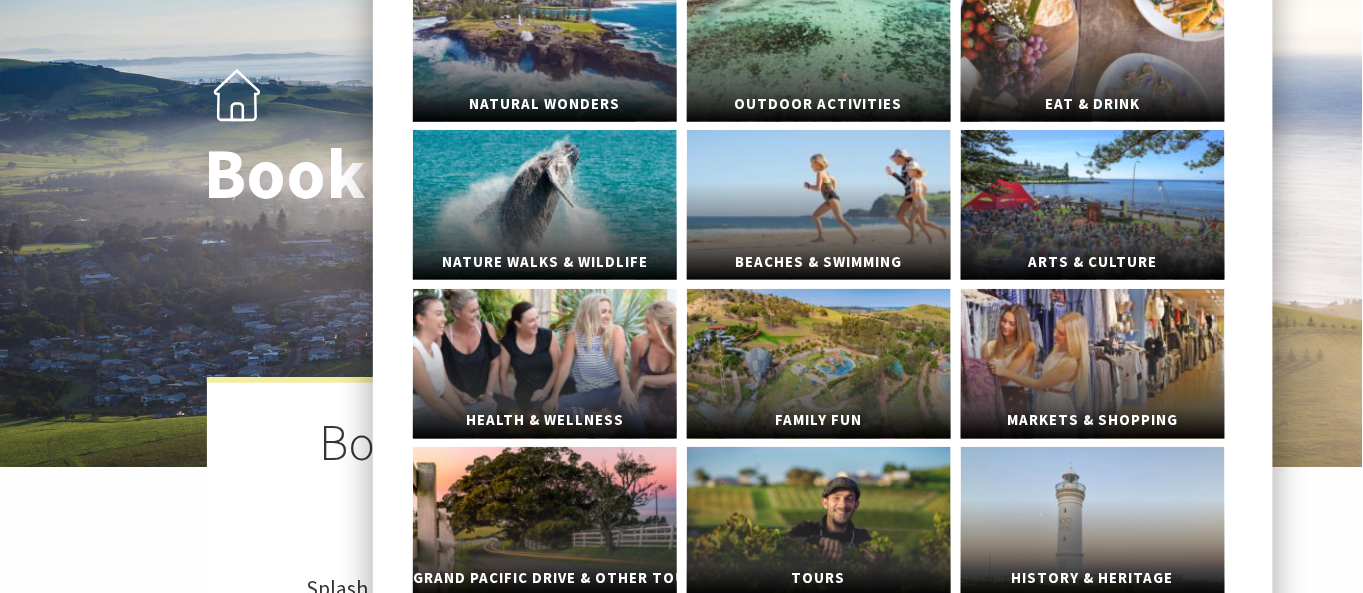 scroll, scrollTop: 222, scrollLeft: 0, axis: vertical 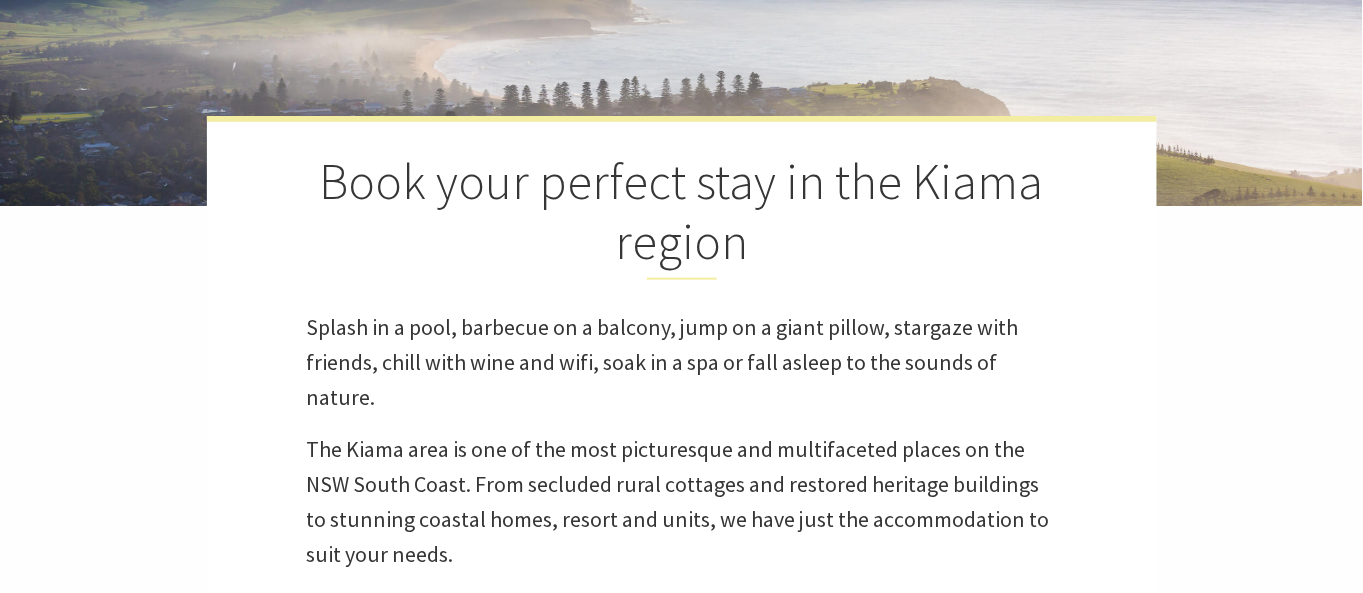 click on "Book now
Book your perfect stay in the Kiama region
Splash in a pool, barbecue on a balcony, jump on a giant pillow, stargaze with friends, chill with wine and wifi, soak in a spa or fall asleep to the sounds of nature.
The Kiama area is one of the most picturesque and multifaceted places on the NSW South Coast. From secluded rural cottages and restored heritage buildings to stunning coastal homes, resort and units, we have just the accommodation to suit your needs." at bounding box center (681, 135) 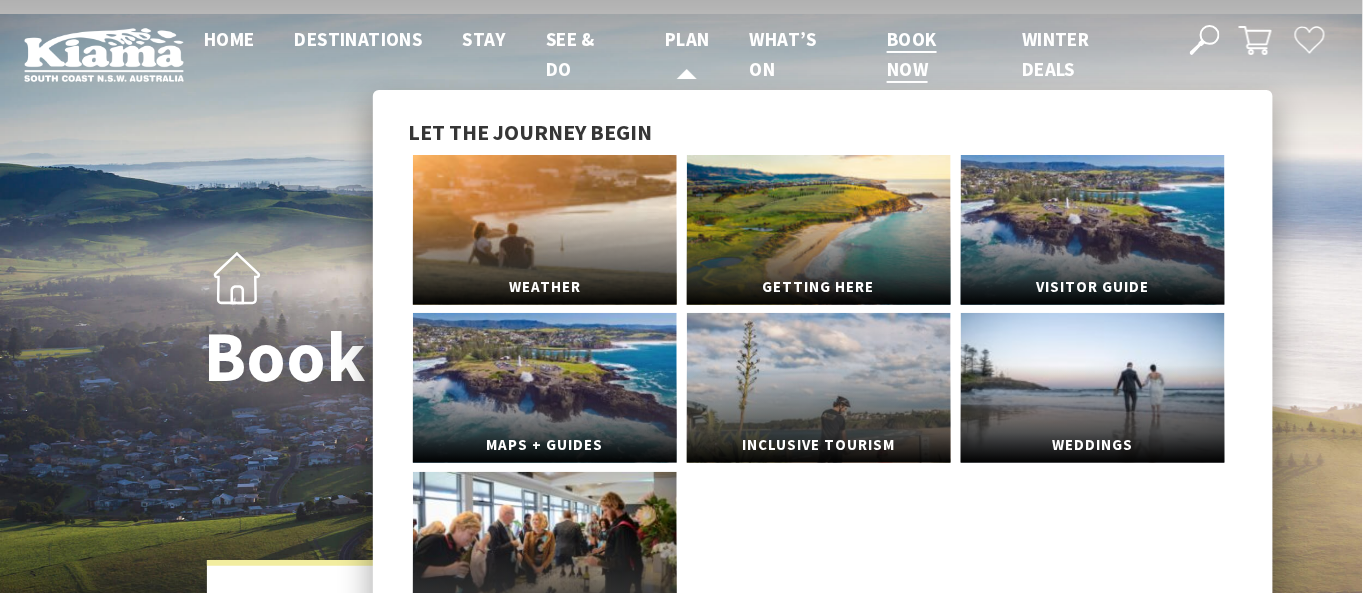 scroll, scrollTop: 111, scrollLeft: 0, axis: vertical 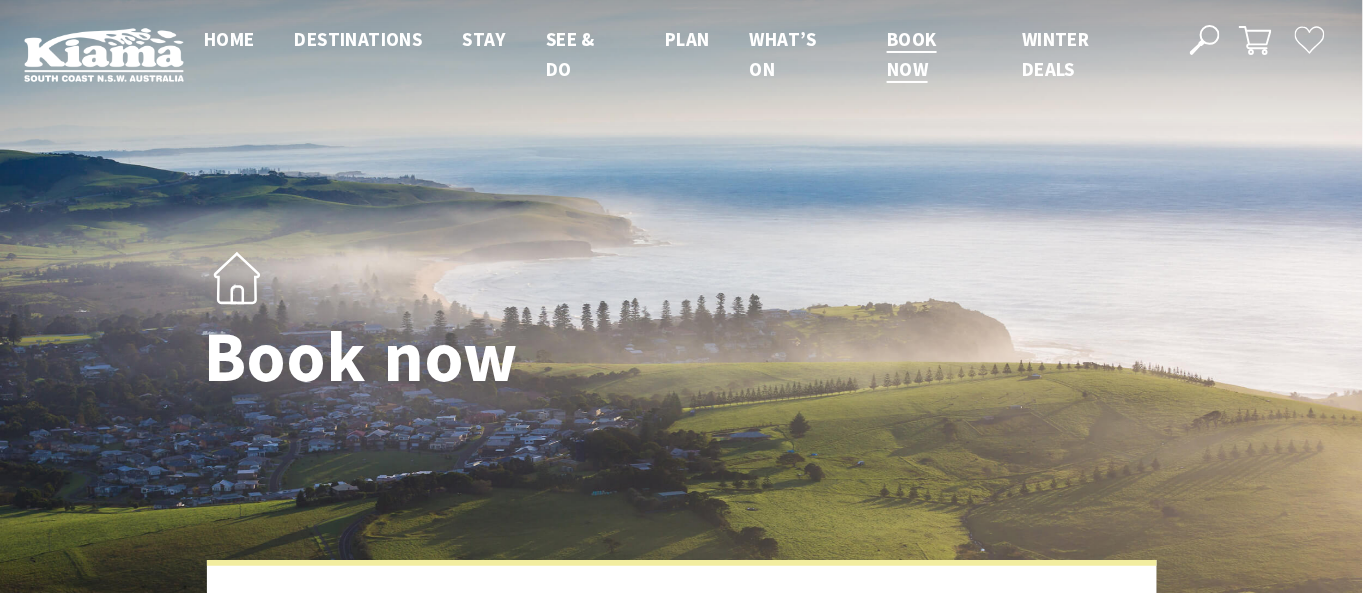 click at bounding box center (681, 325) 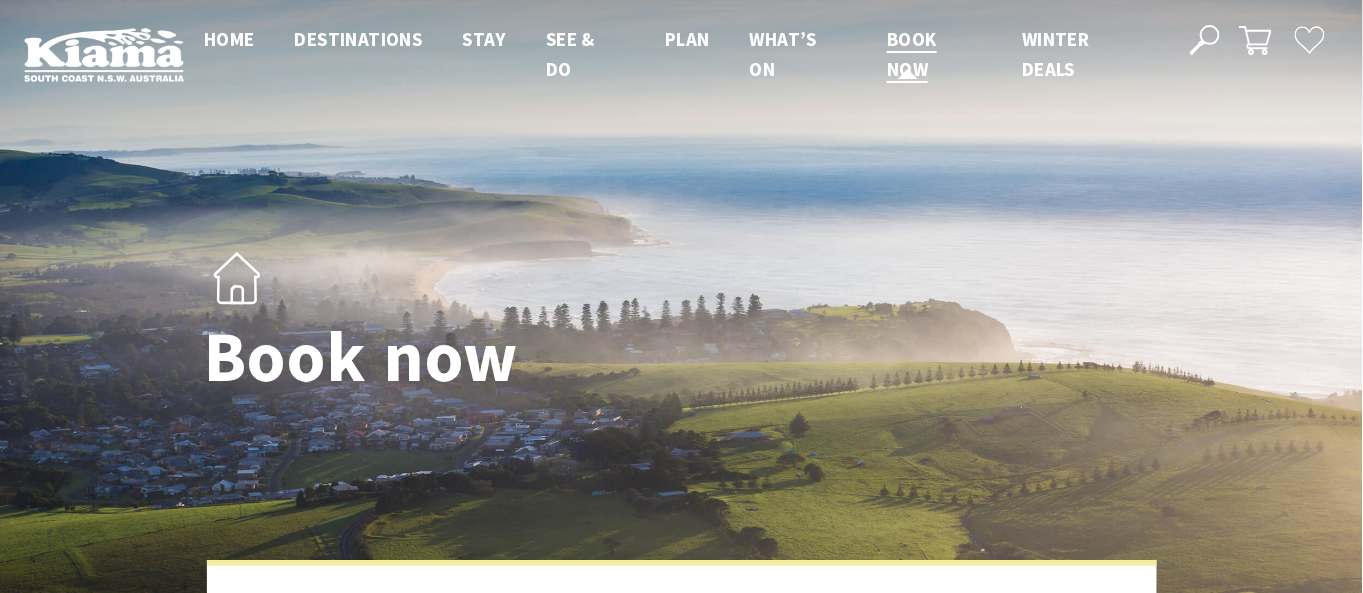 click on "Book now" at bounding box center [912, 54] 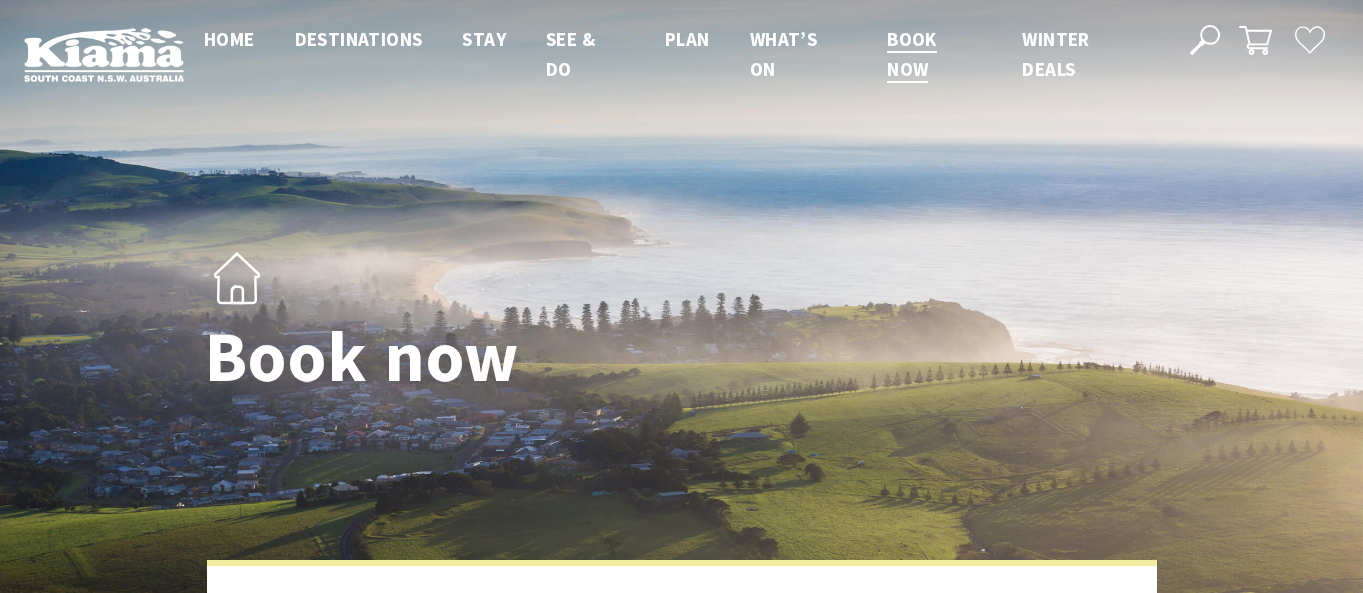 select on "2" 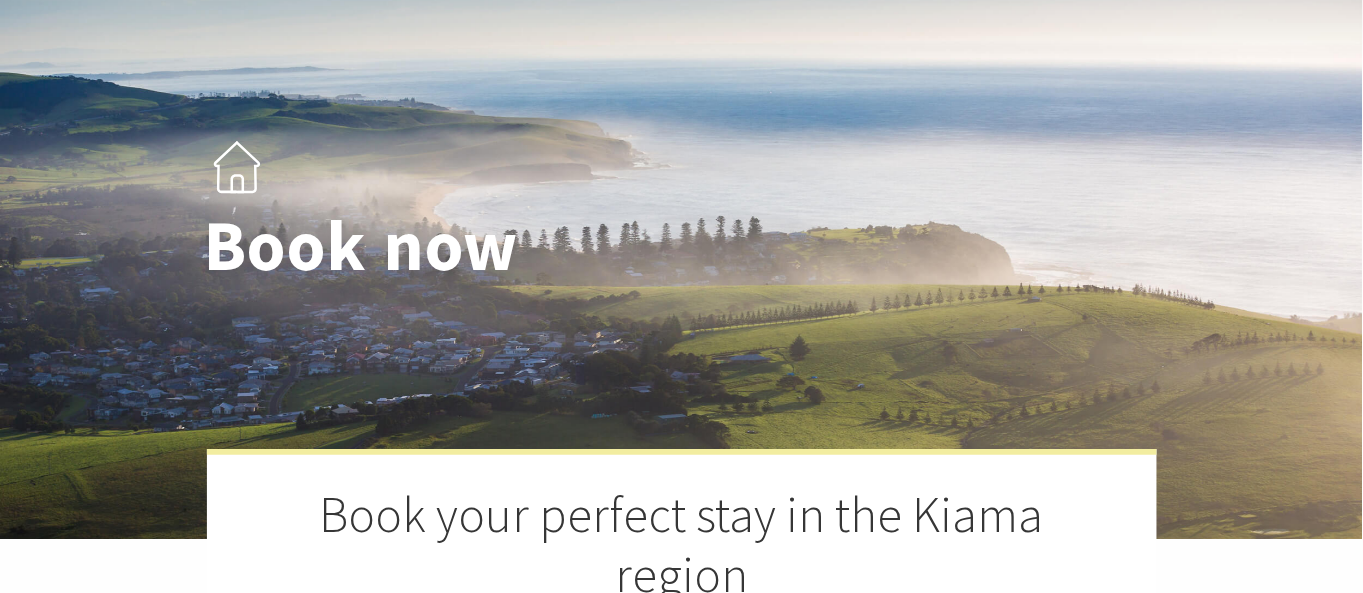 scroll, scrollTop: 0, scrollLeft: 0, axis: both 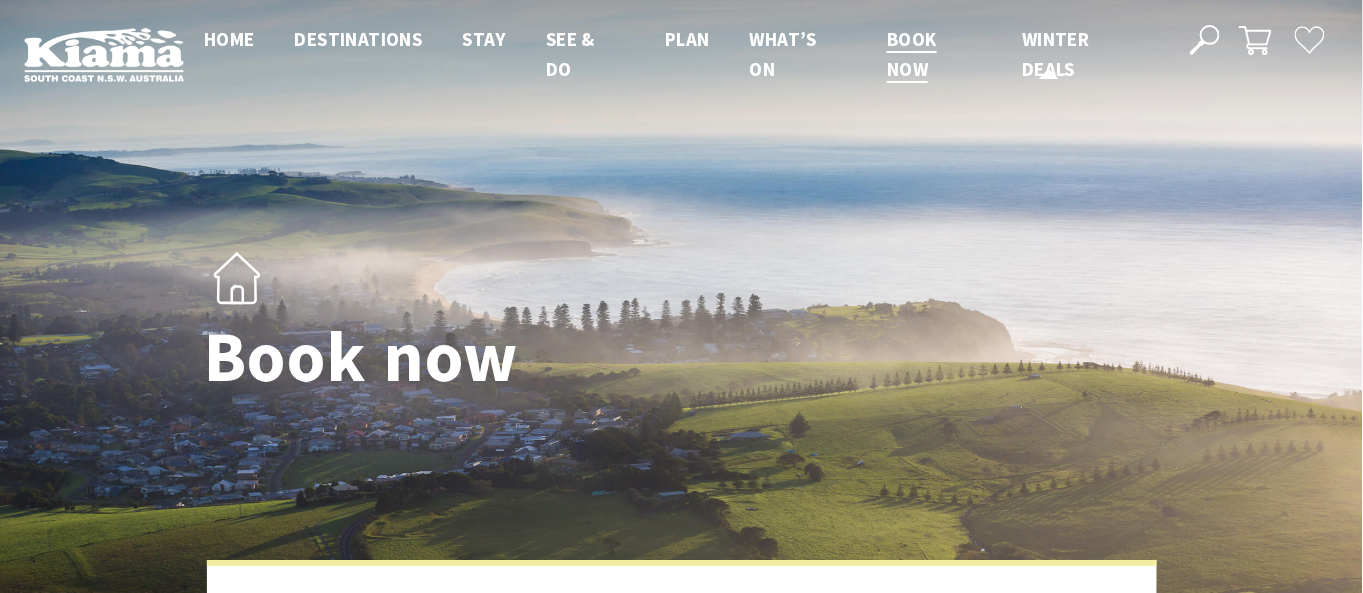 click on "Winter Deals" at bounding box center (1055, 54) 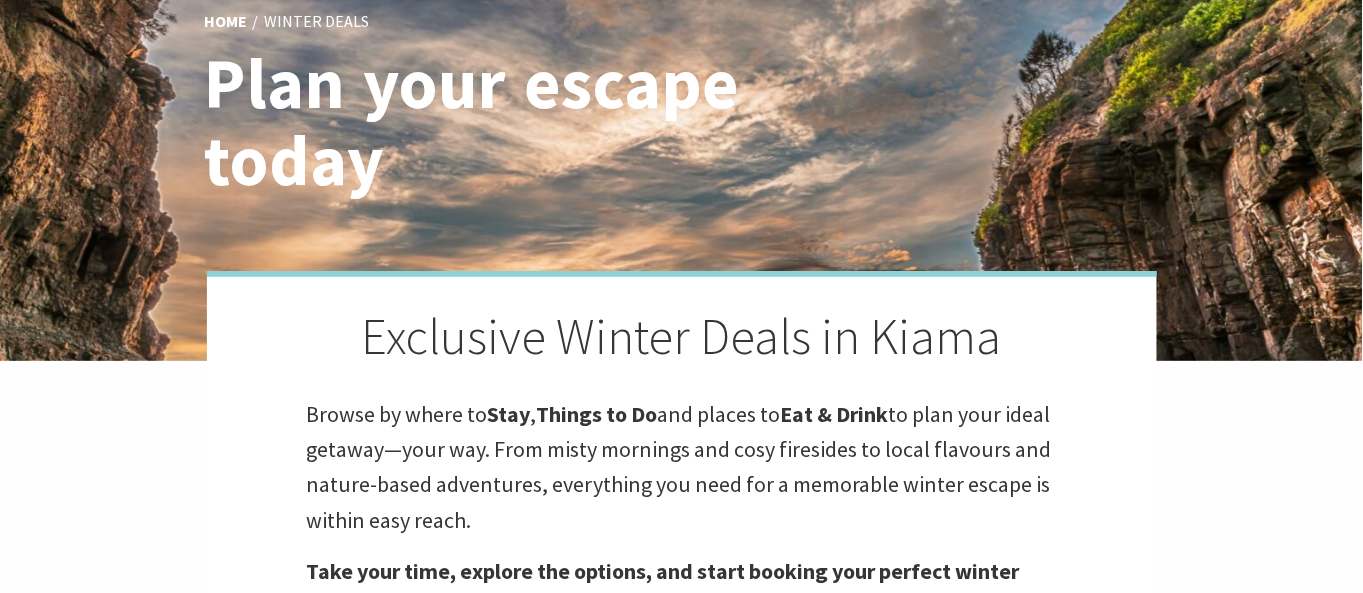 scroll, scrollTop: 0, scrollLeft: 0, axis: both 